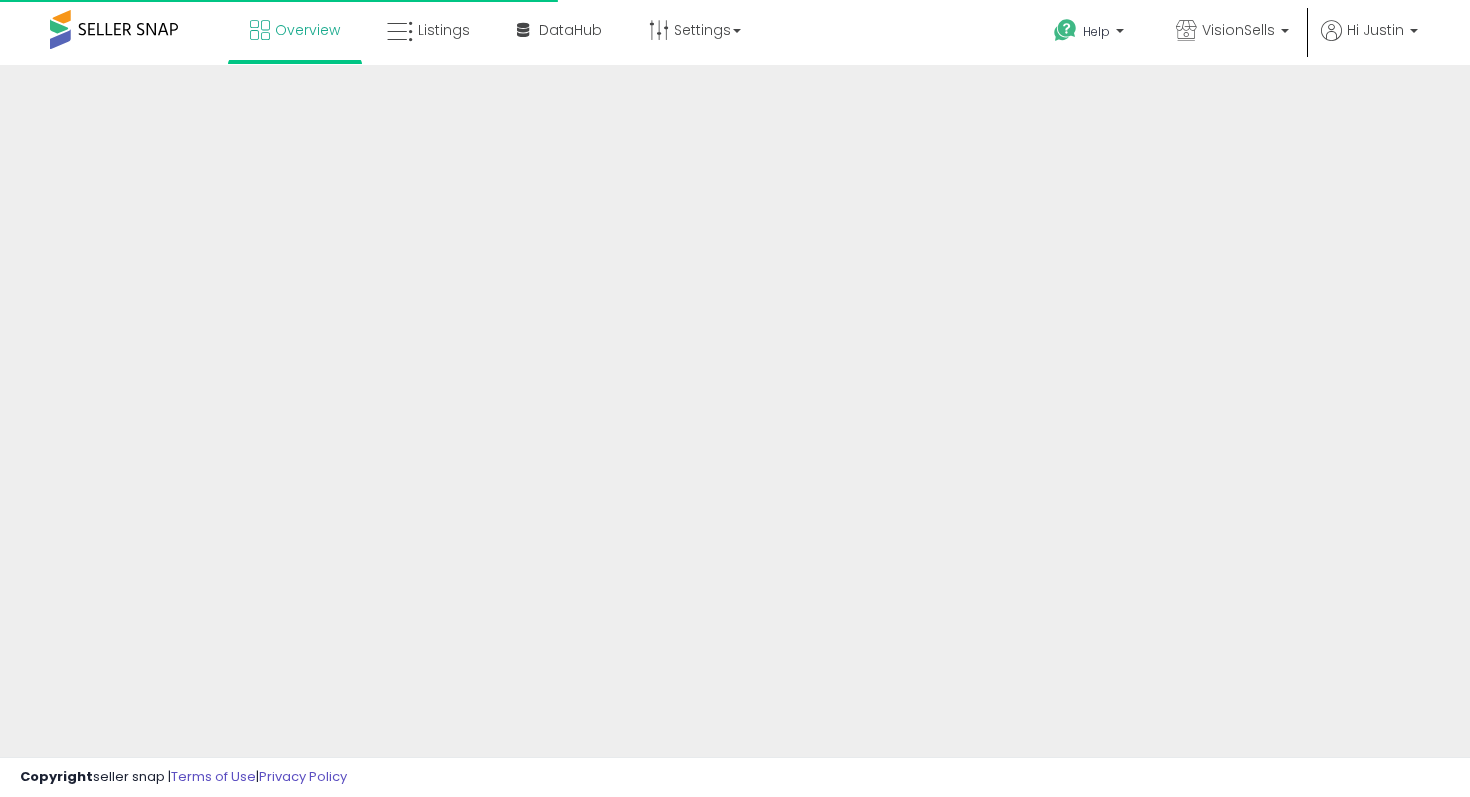 scroll, scrollTop: 0, scrollLeft: 0, axis: both 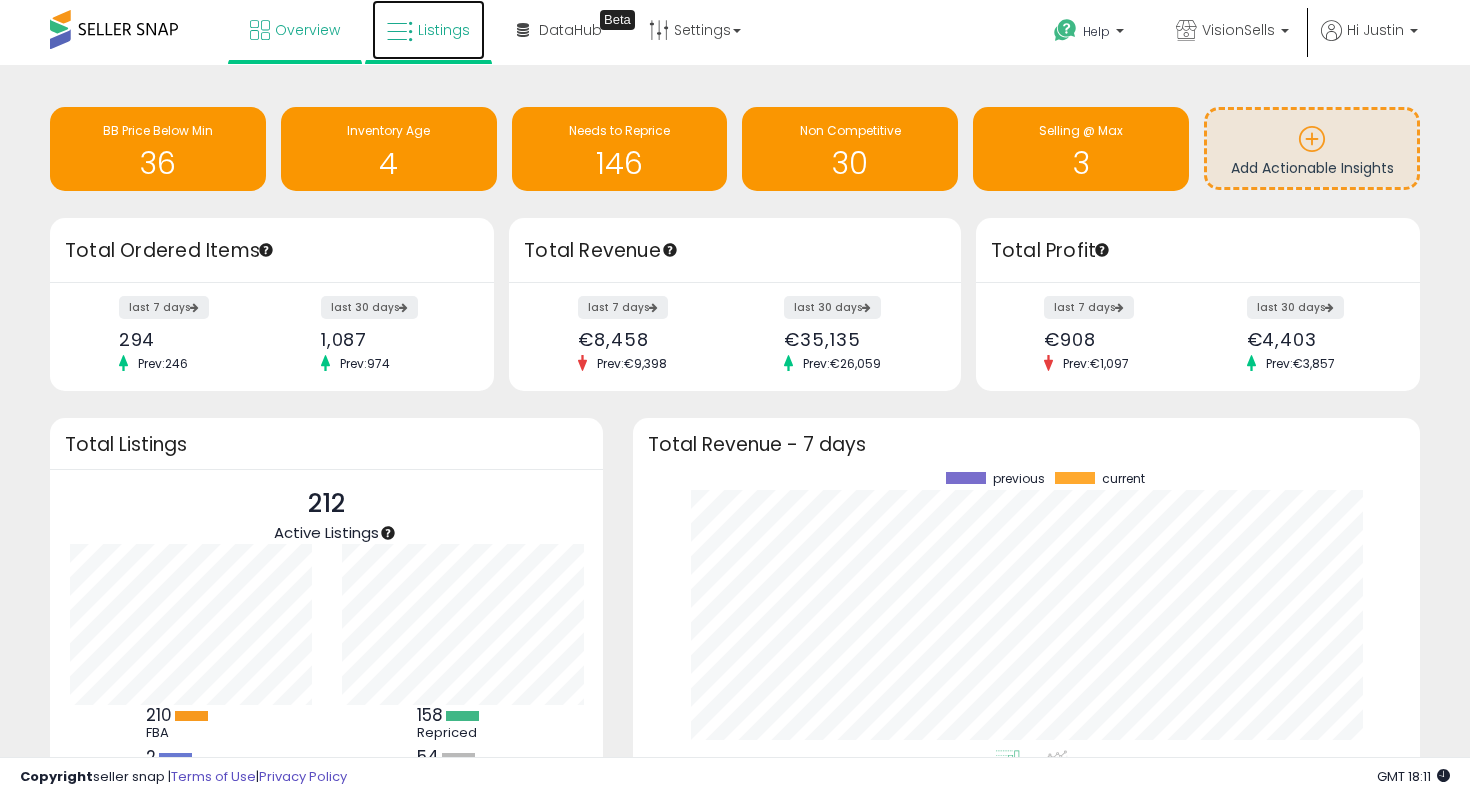 click on "Listings" at bounding box center [444, 30] 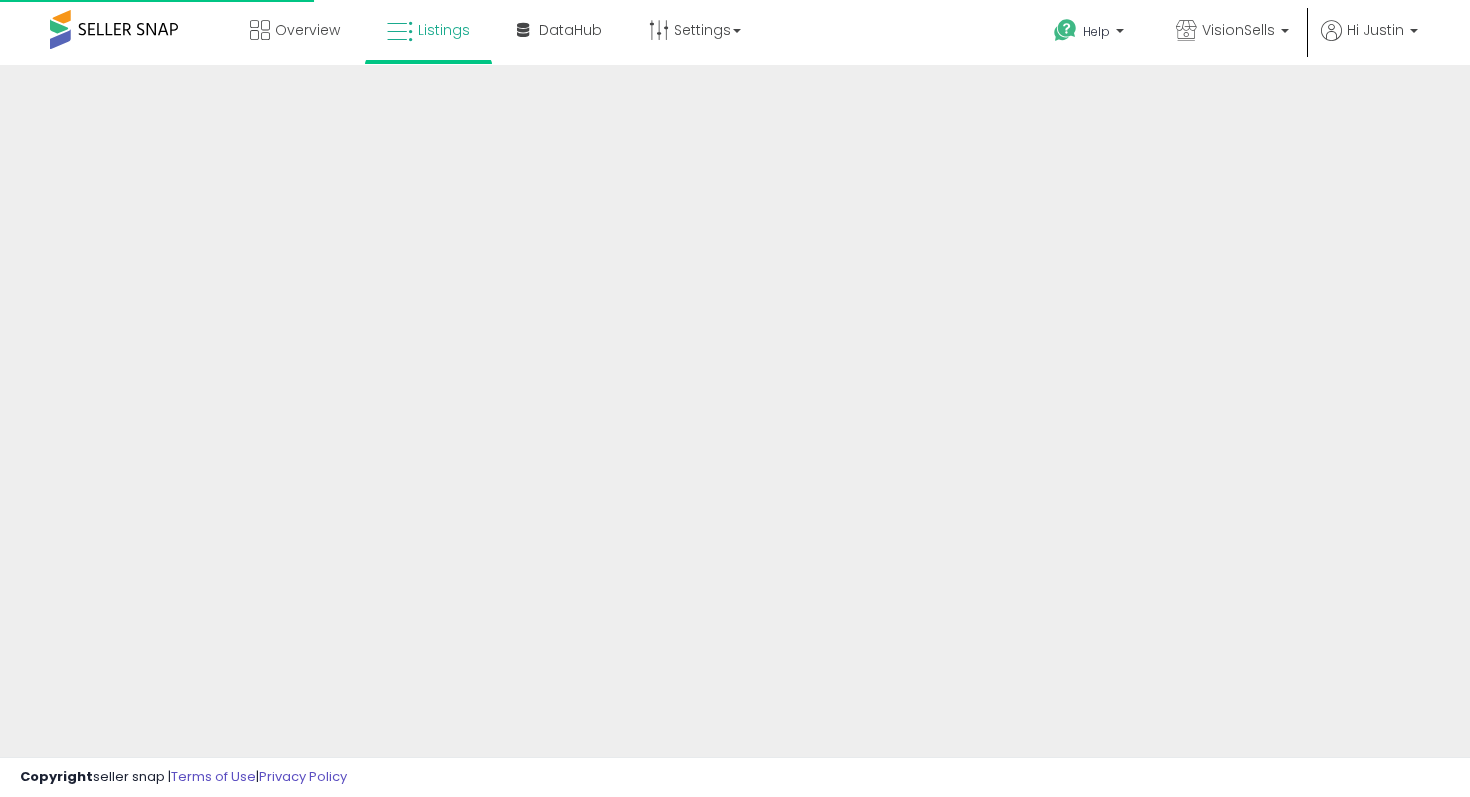 scroll, scrollTop: 0, scrollLeft: 0, axis: both 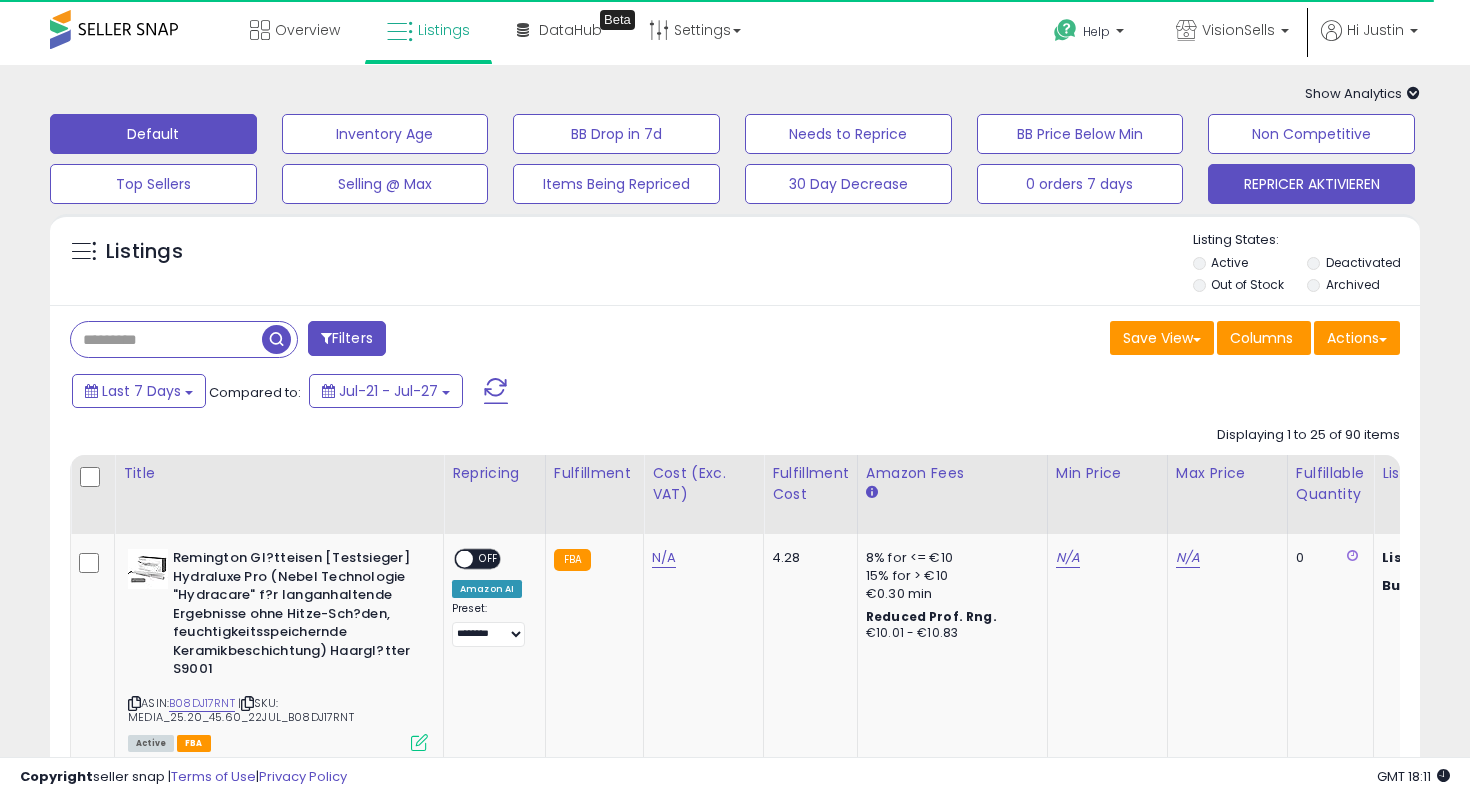 click on "REPRICER AKTIVIEREN" at bounding box center [385, 134] 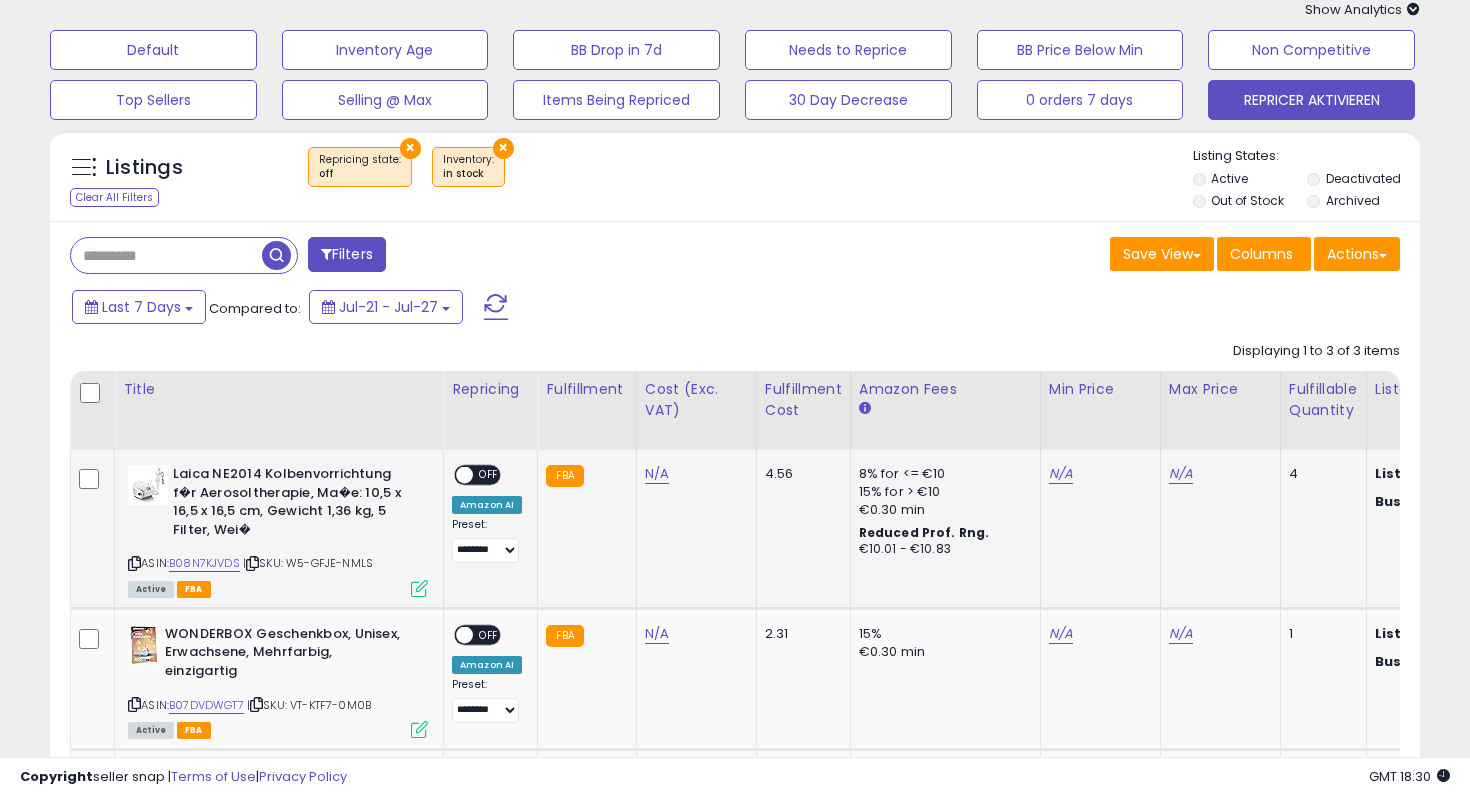 scroll, scrollTop: 0, scrollLeft: 0, axis: both 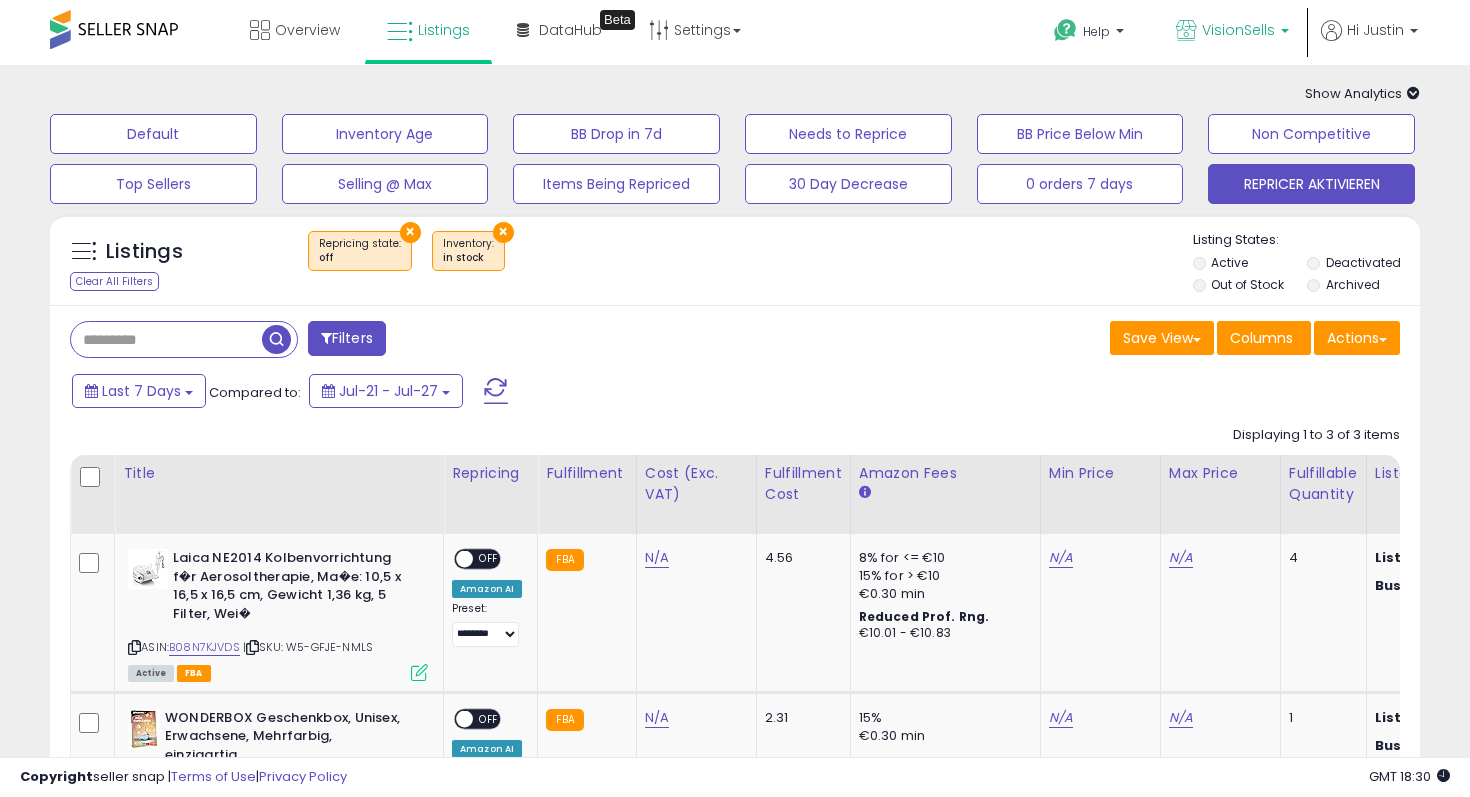 click on "VisionSells" at bounding box center [1232, 32] 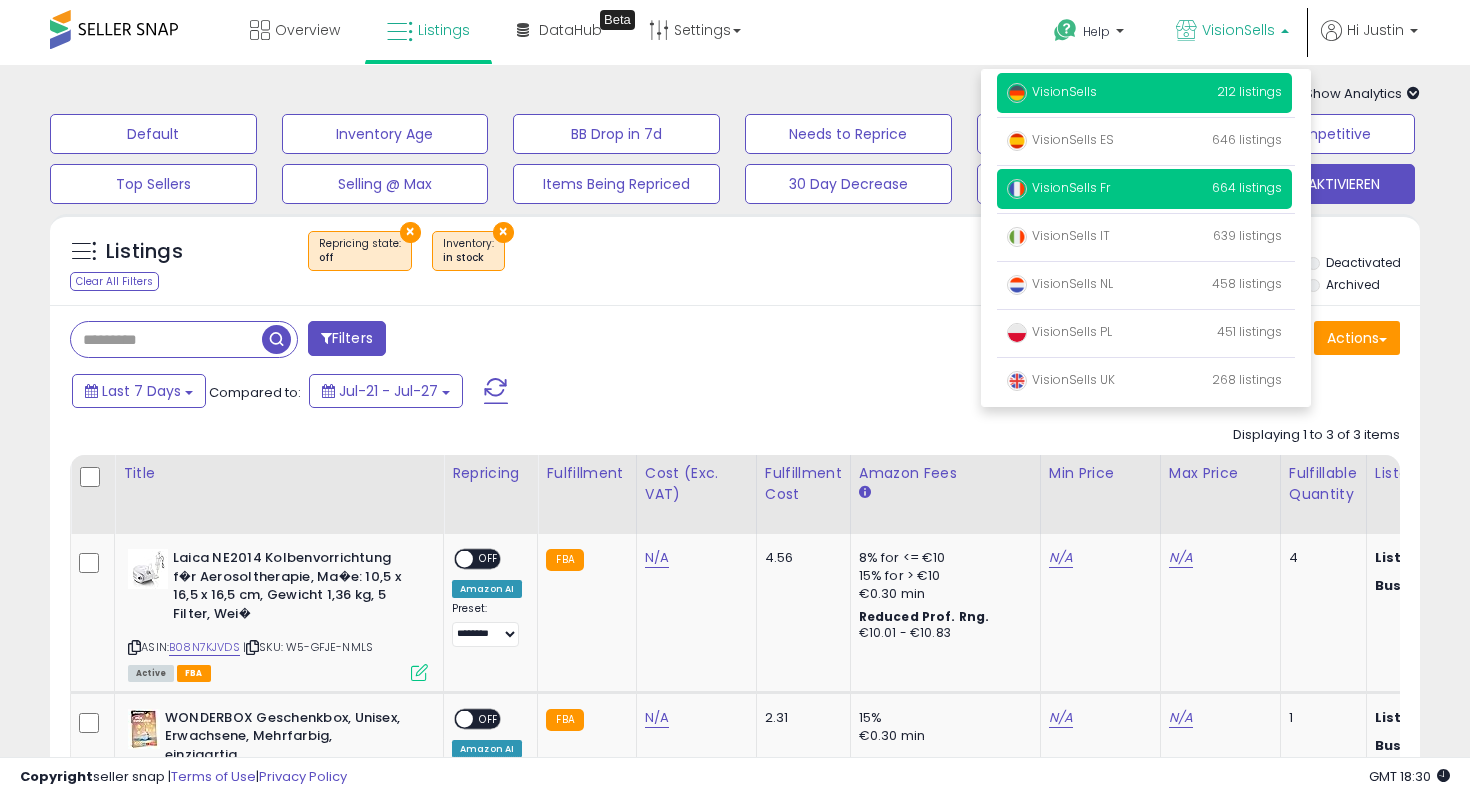 click on "VisionSells Fr
664
listings" at bounding box center [1144, 189] 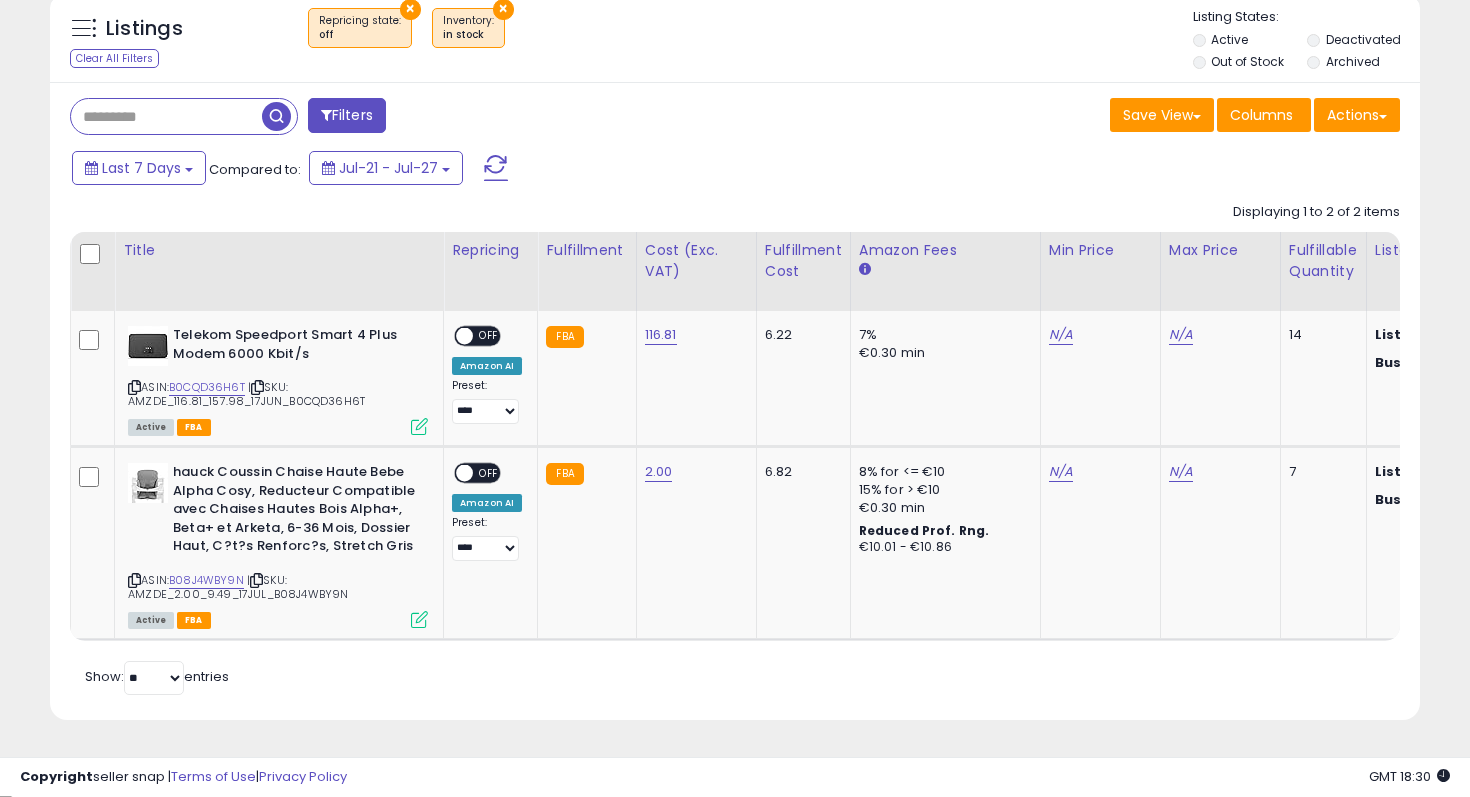 scroll, scrollTop: 0, scrollLeft: 0, axis: both 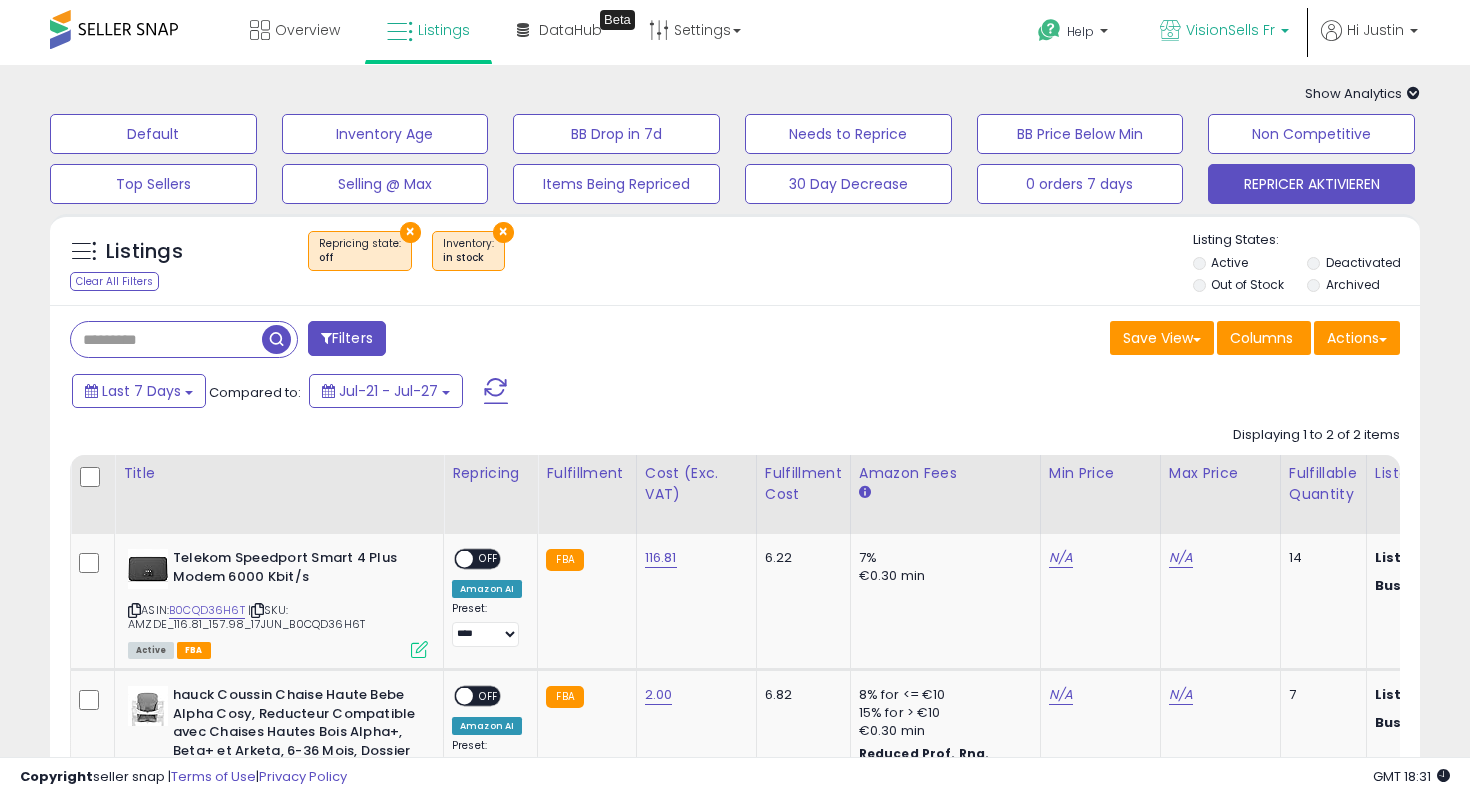 click on "VisionSells Fr" at bounding box center (1224, 32) 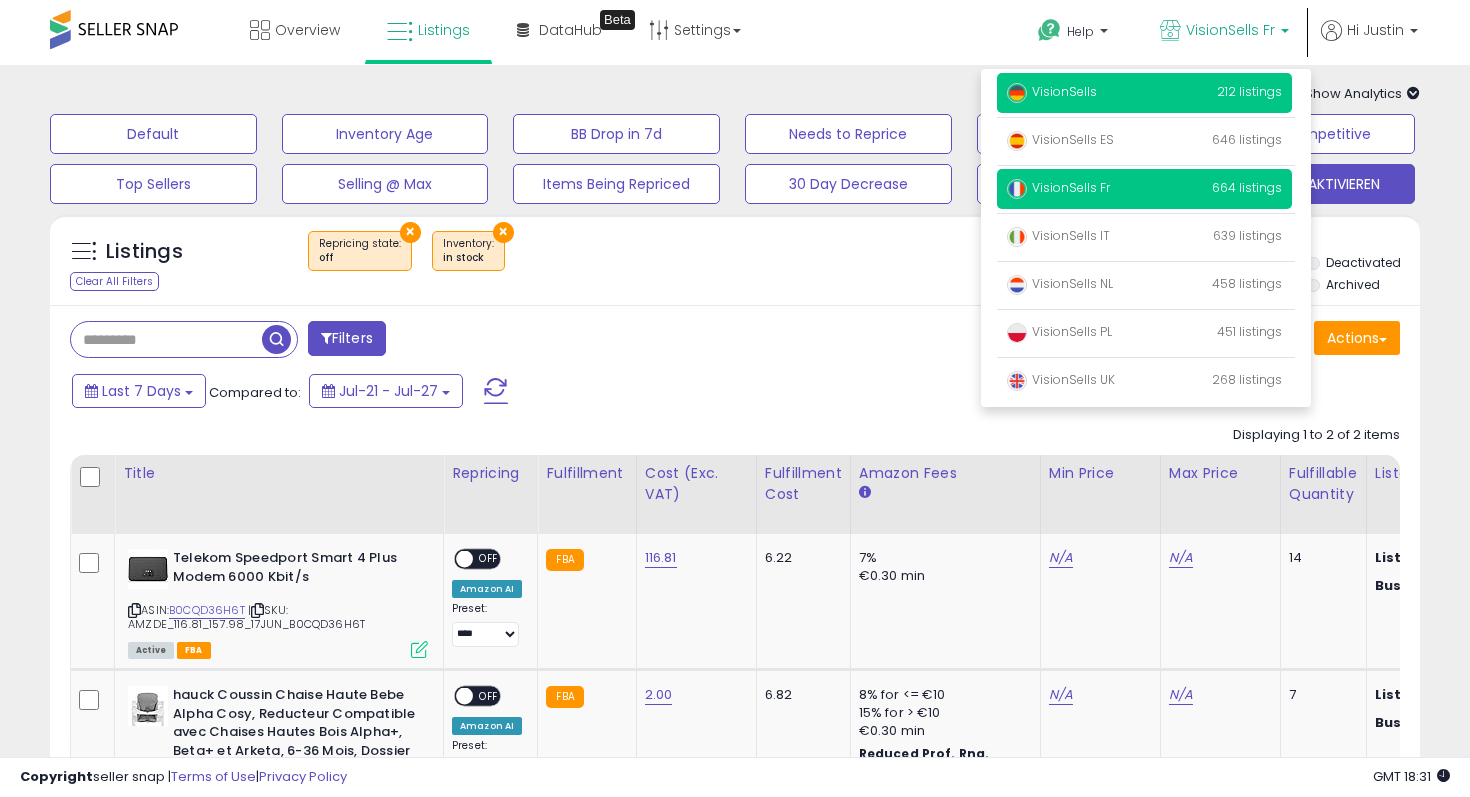 click on "VisionSells" at bounding box center (1052, 91) 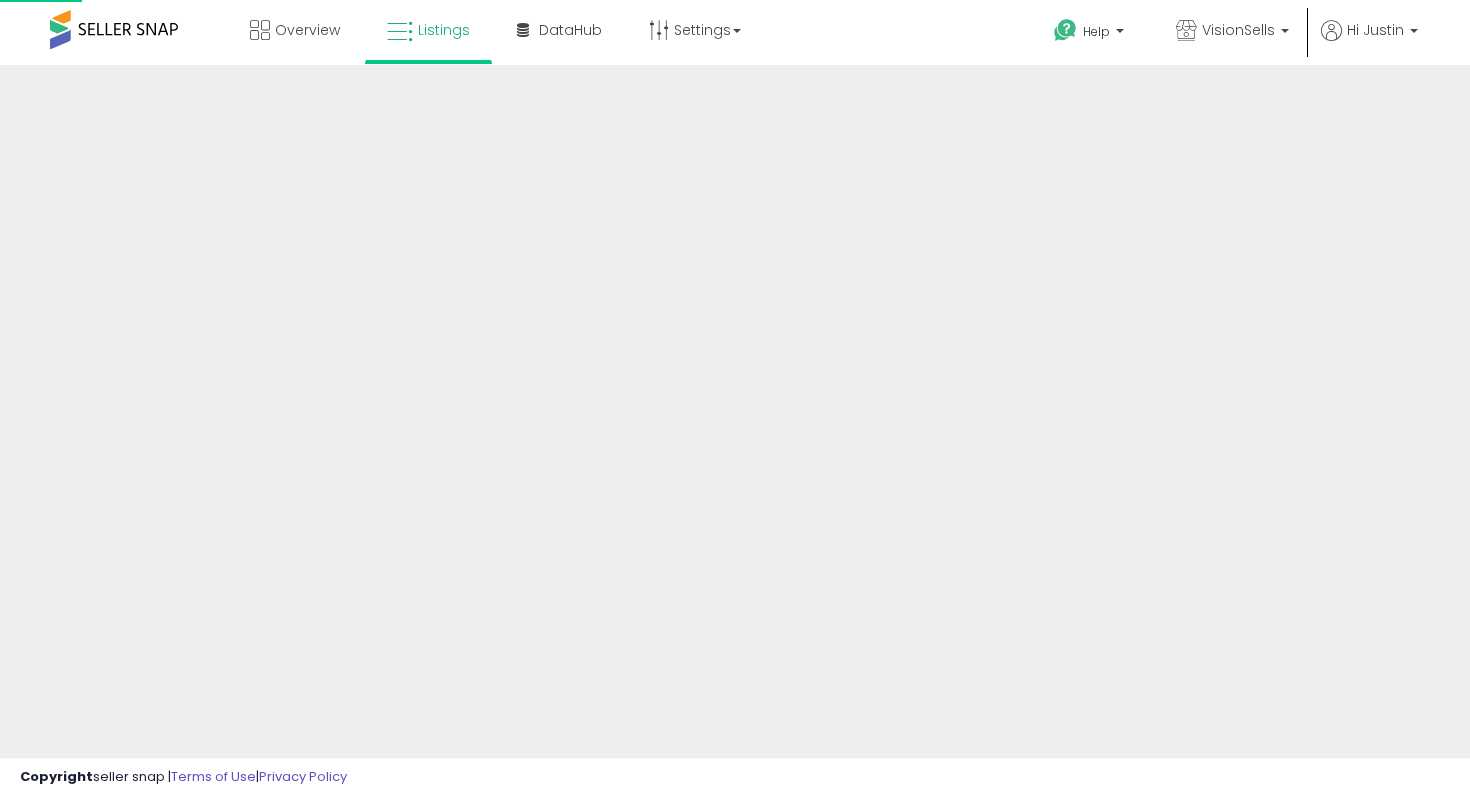 scroll, scrollTop: 0, scrollLeft: 0, axis: both 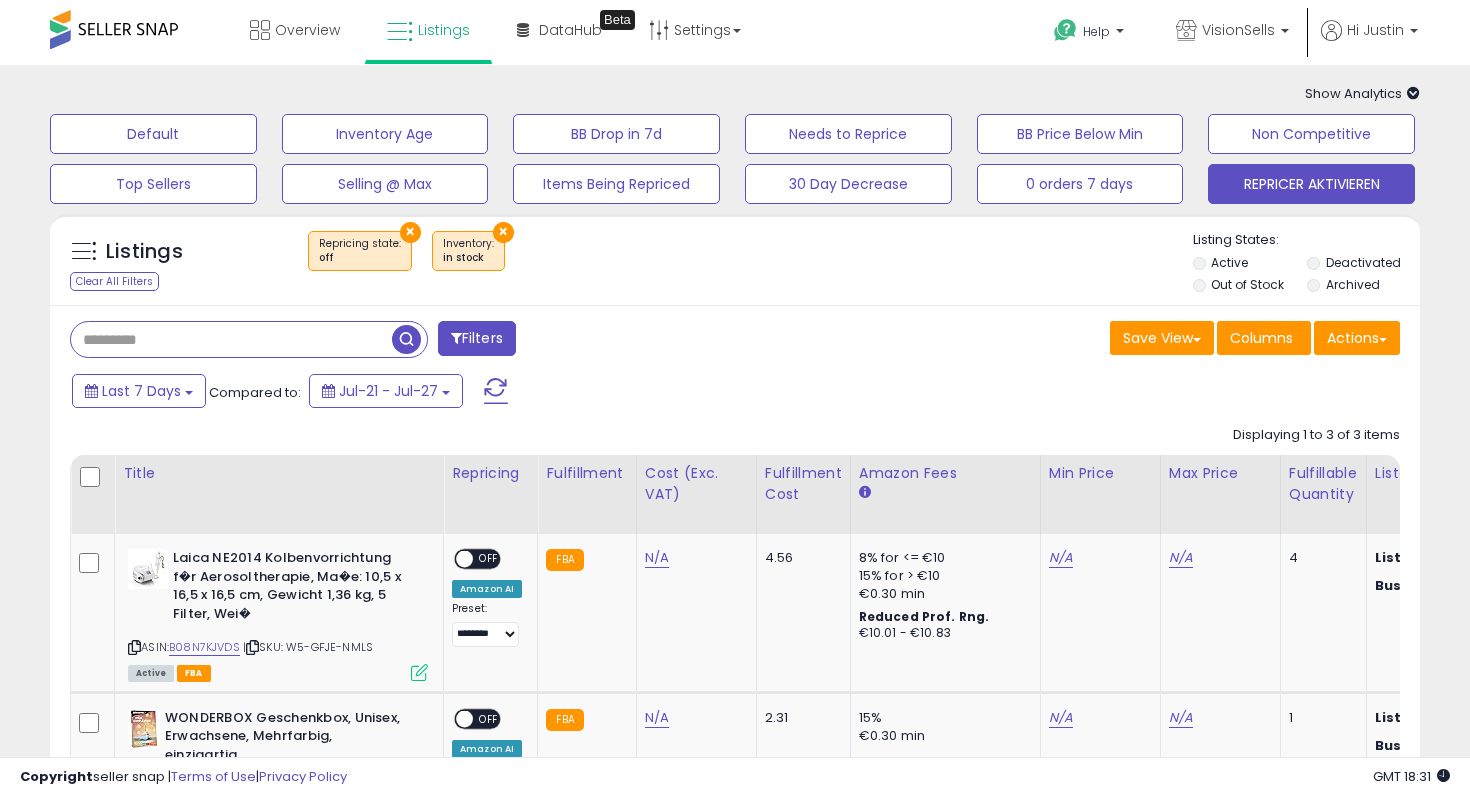 click at bounding box center [231, 339] 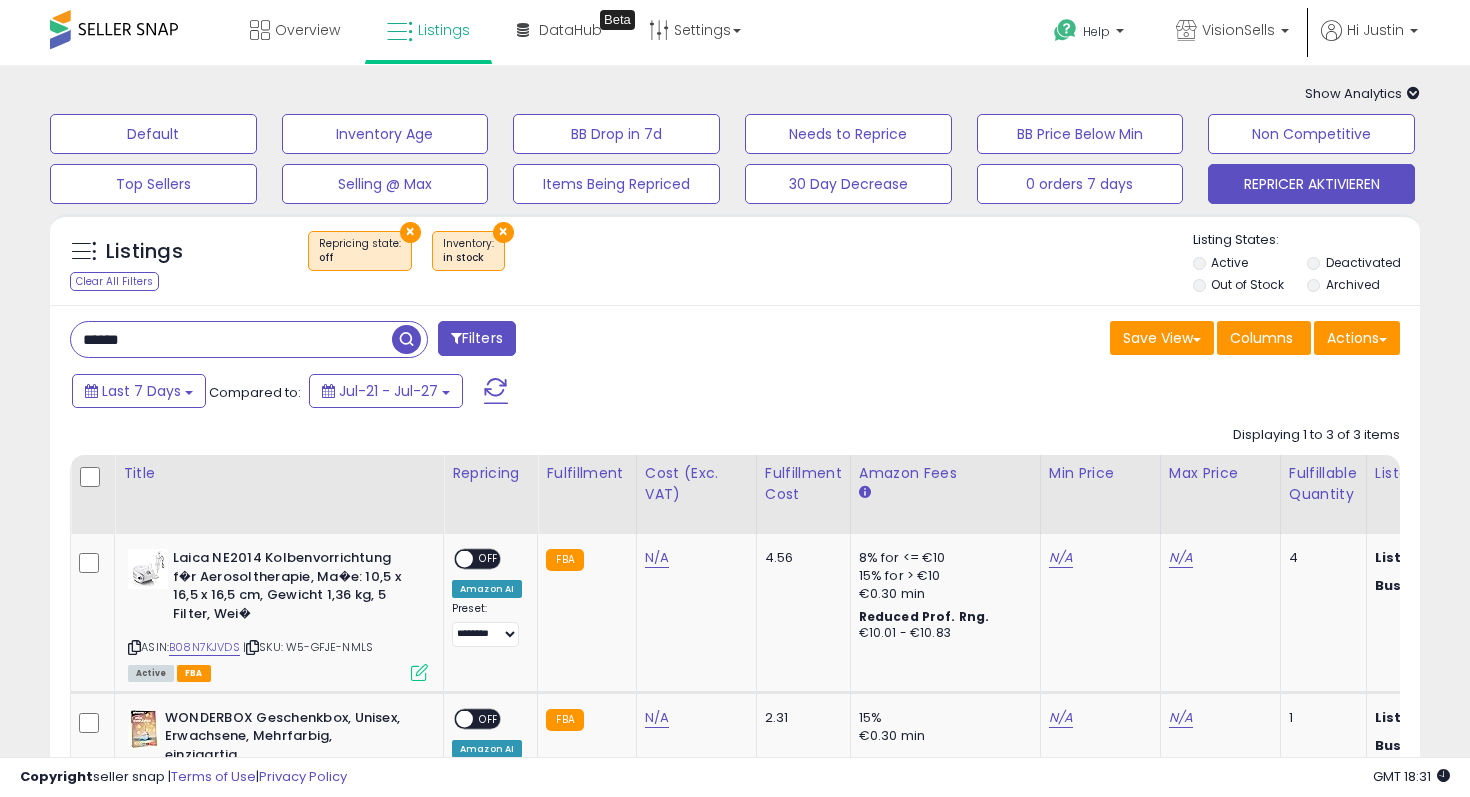type on "******" 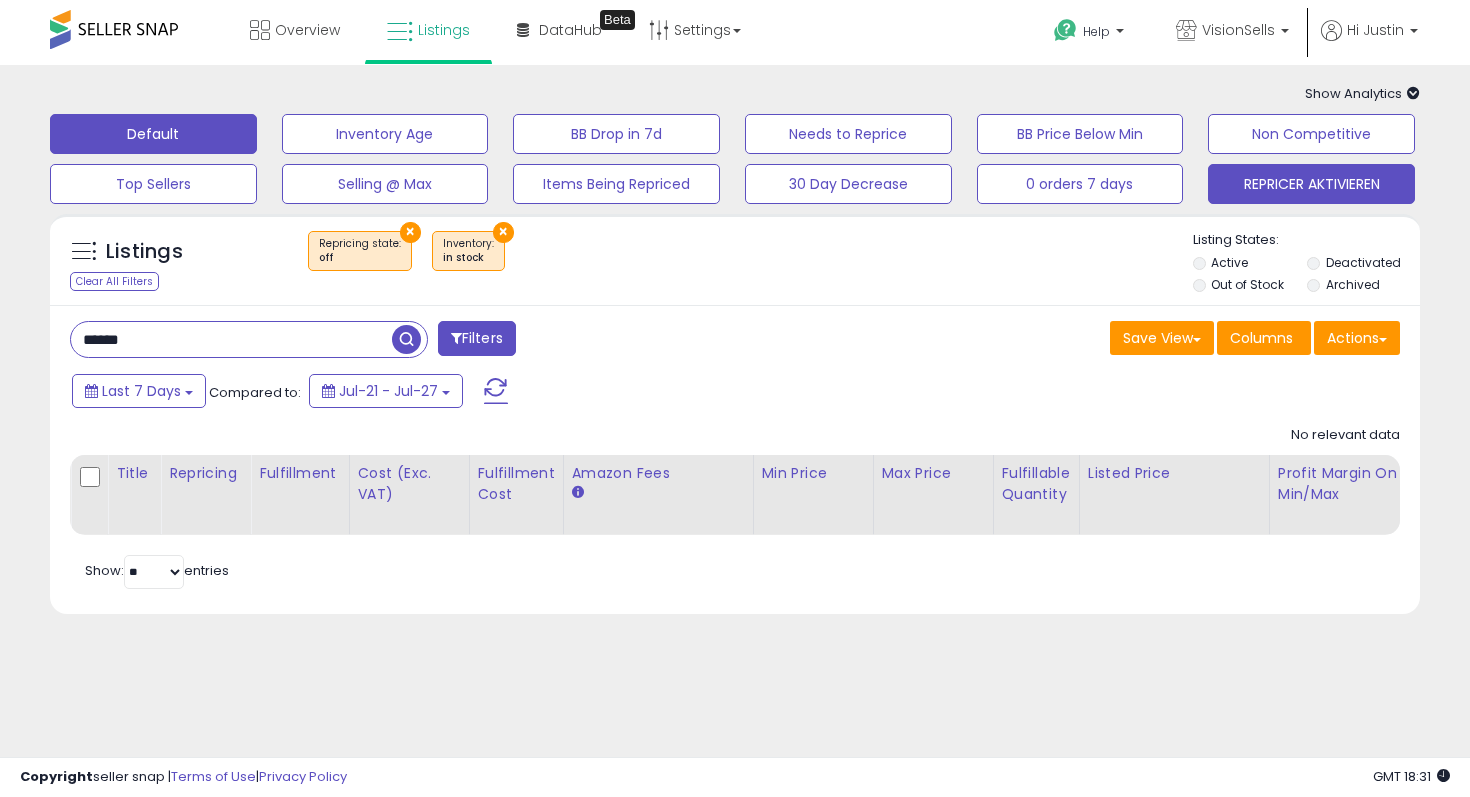 click on "Default" at bounding box center [153, 134] 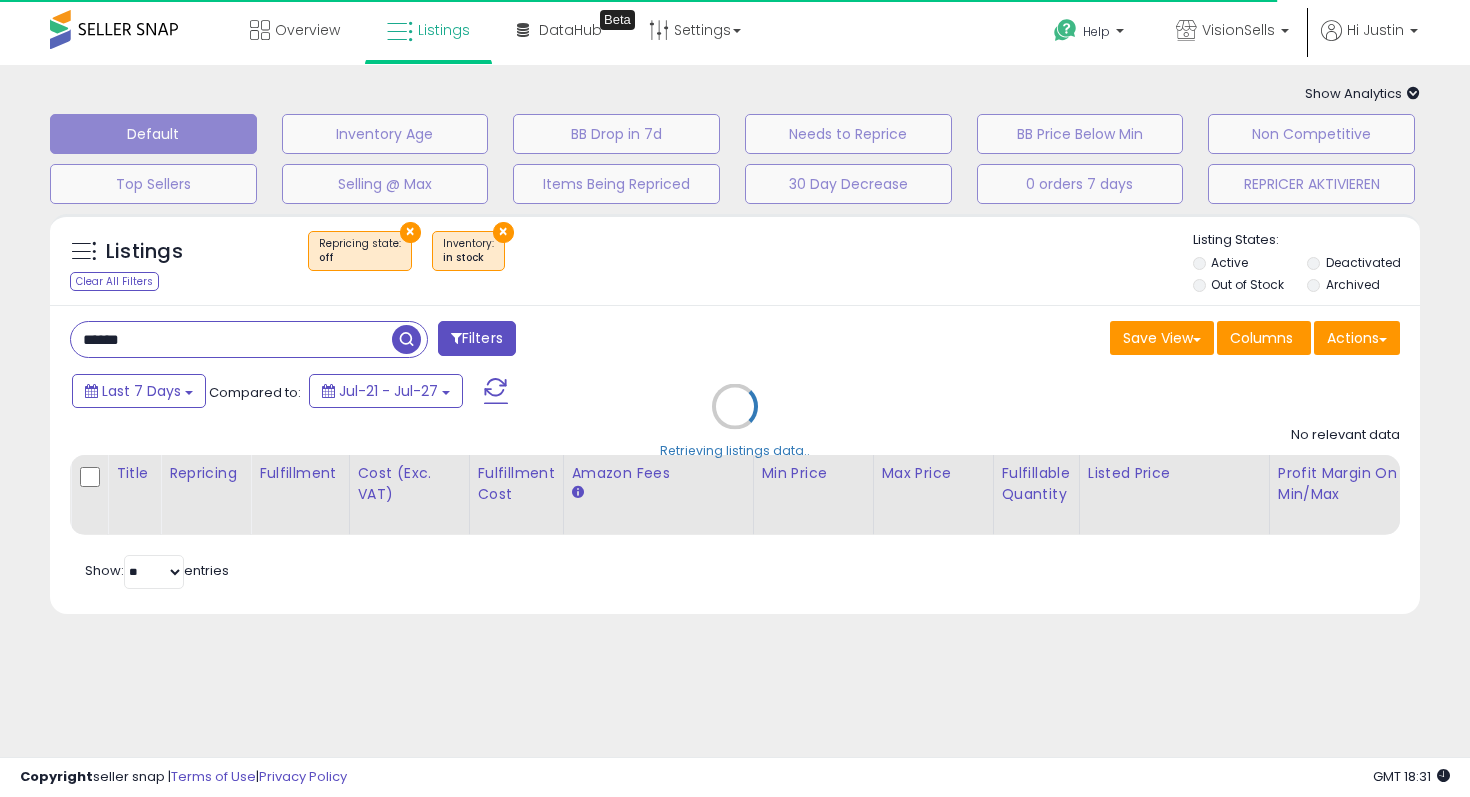 type 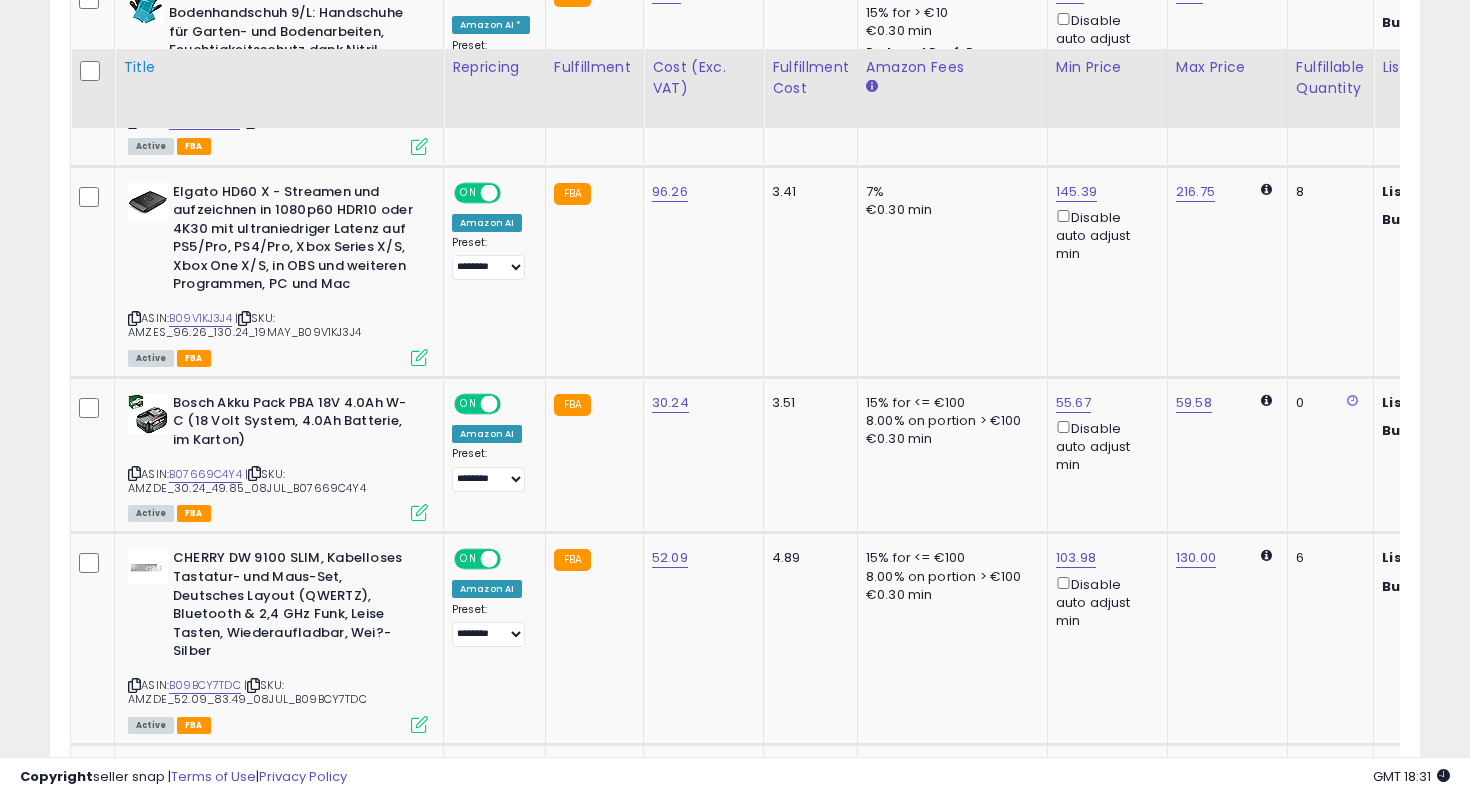 scroll, scrollTop: 1221, scrollLeft: 0, axis: vertical 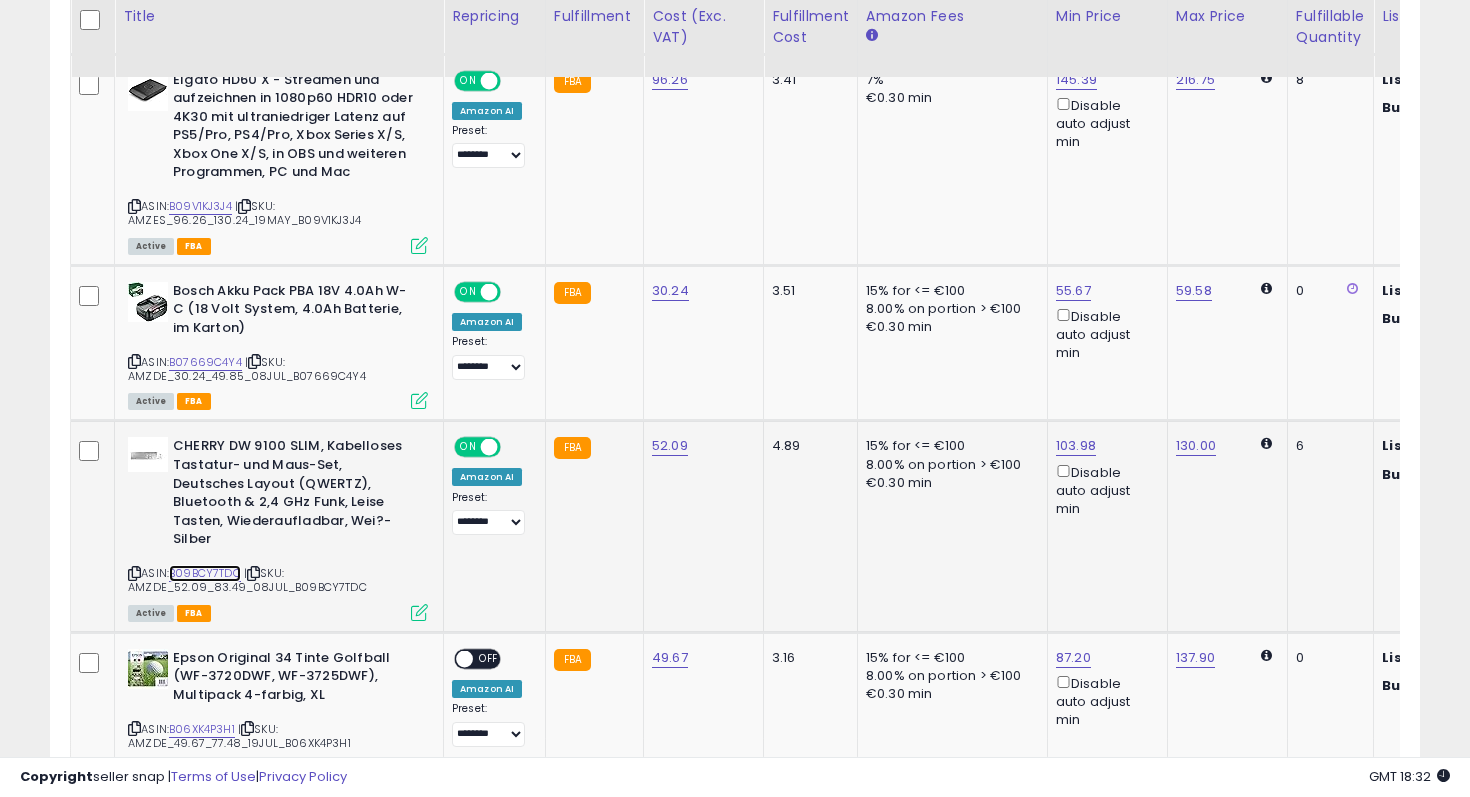 click on "B09BCY7TDC" at bounding box center [205, 573] 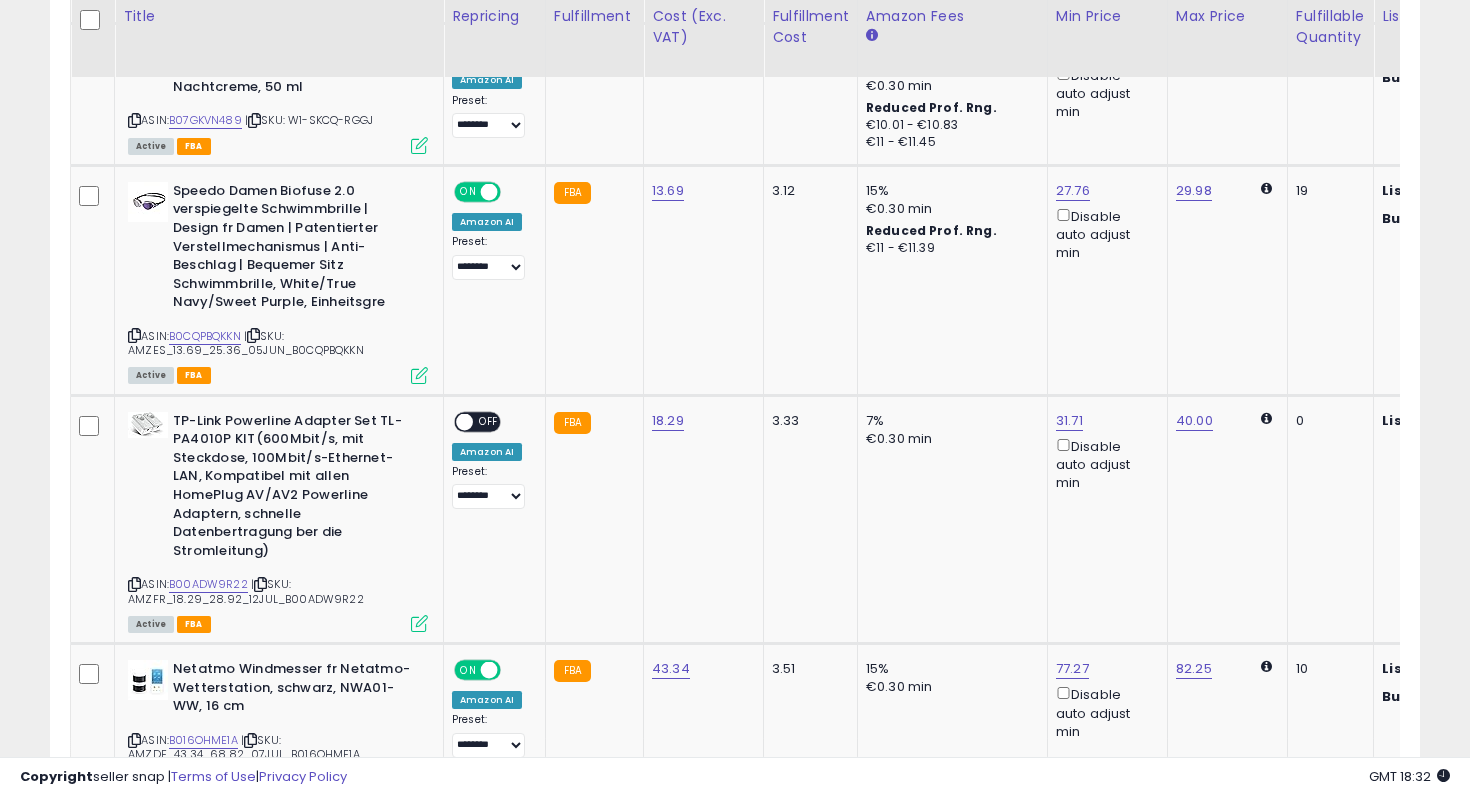 scroll, scrollTop: 2092, scrollLeft: 0, axis: vertical 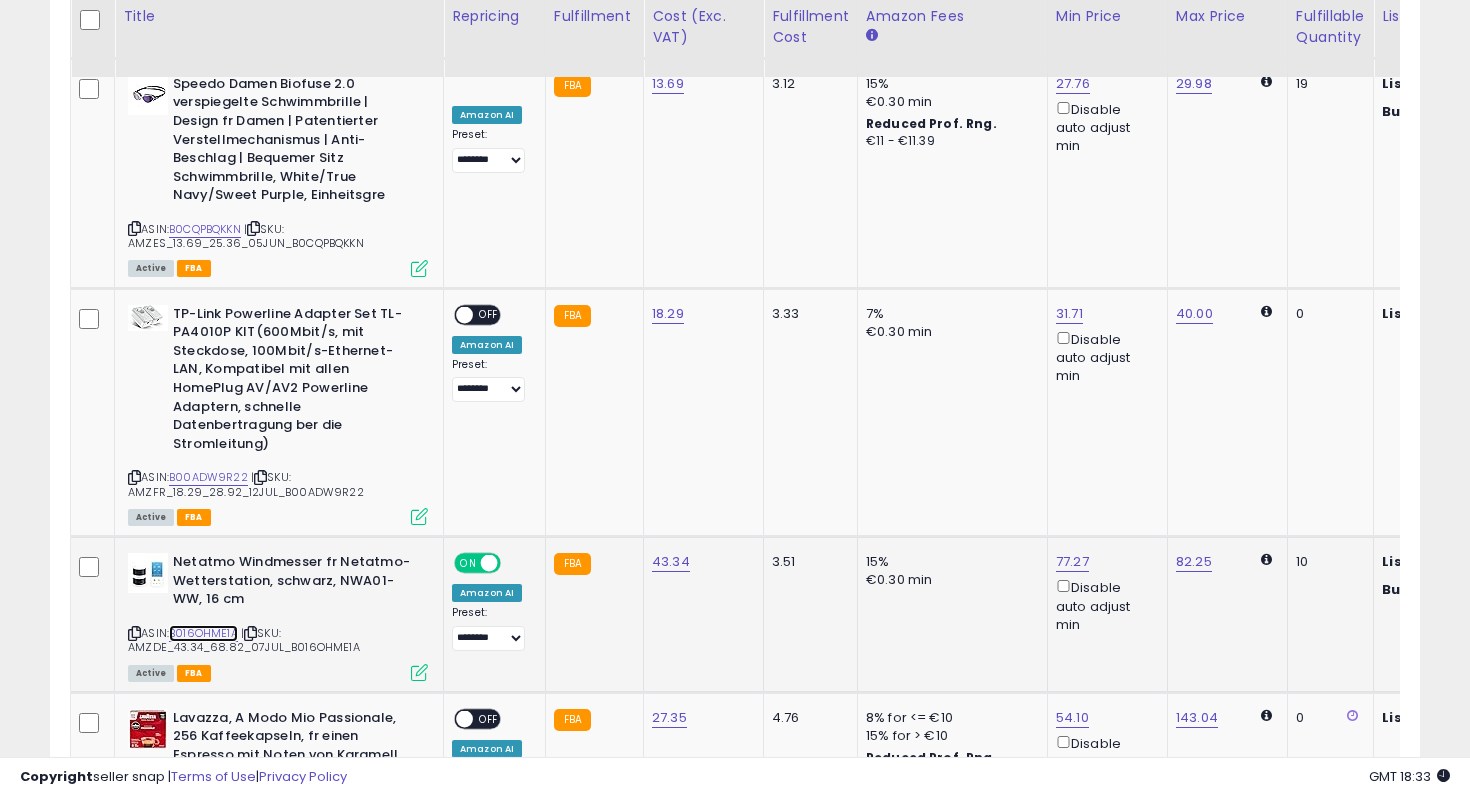 click on "B016OHME1A" at bounding box center [203, 633] 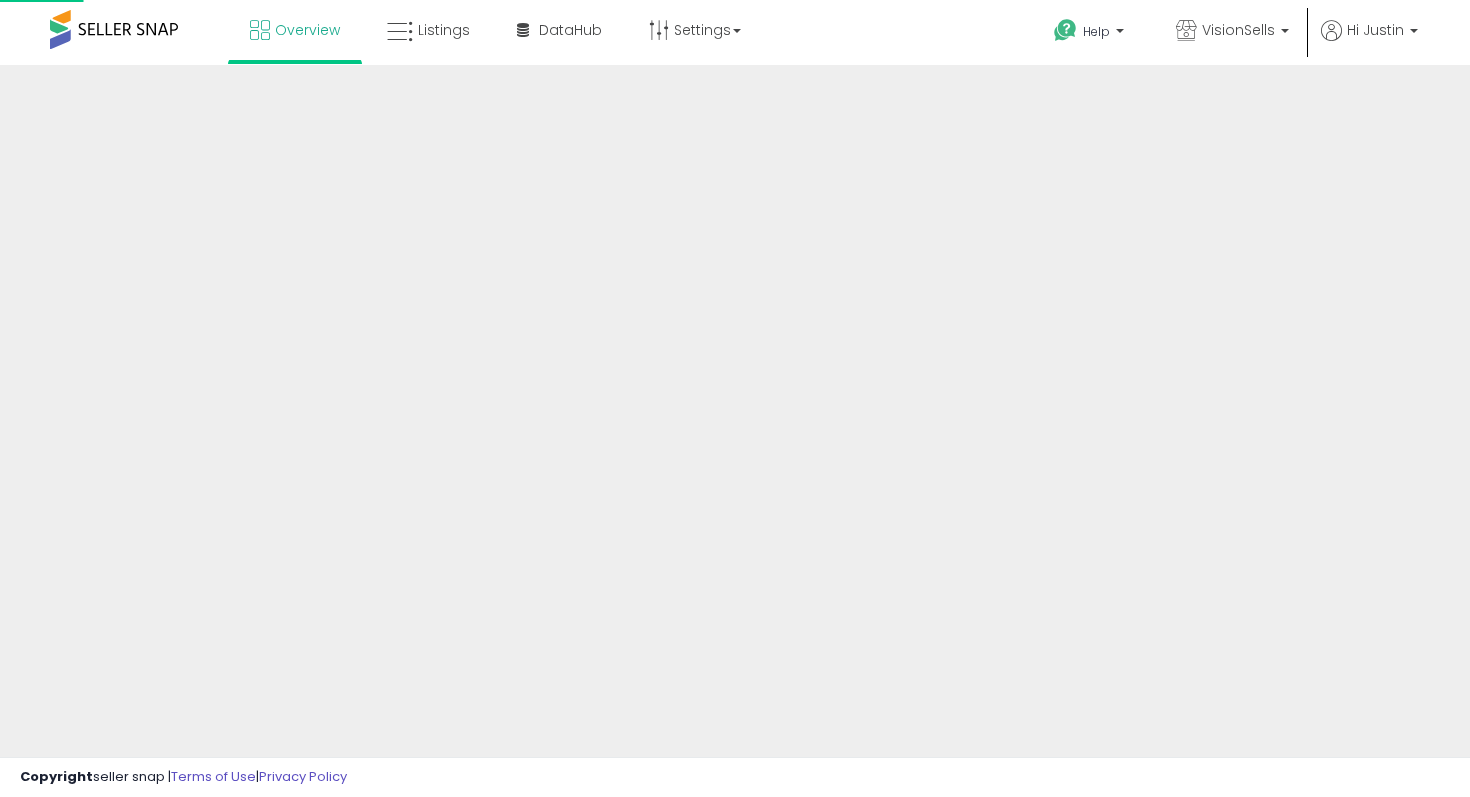scroll, scrollTop: 0, scrollLeft: 0, axis: both 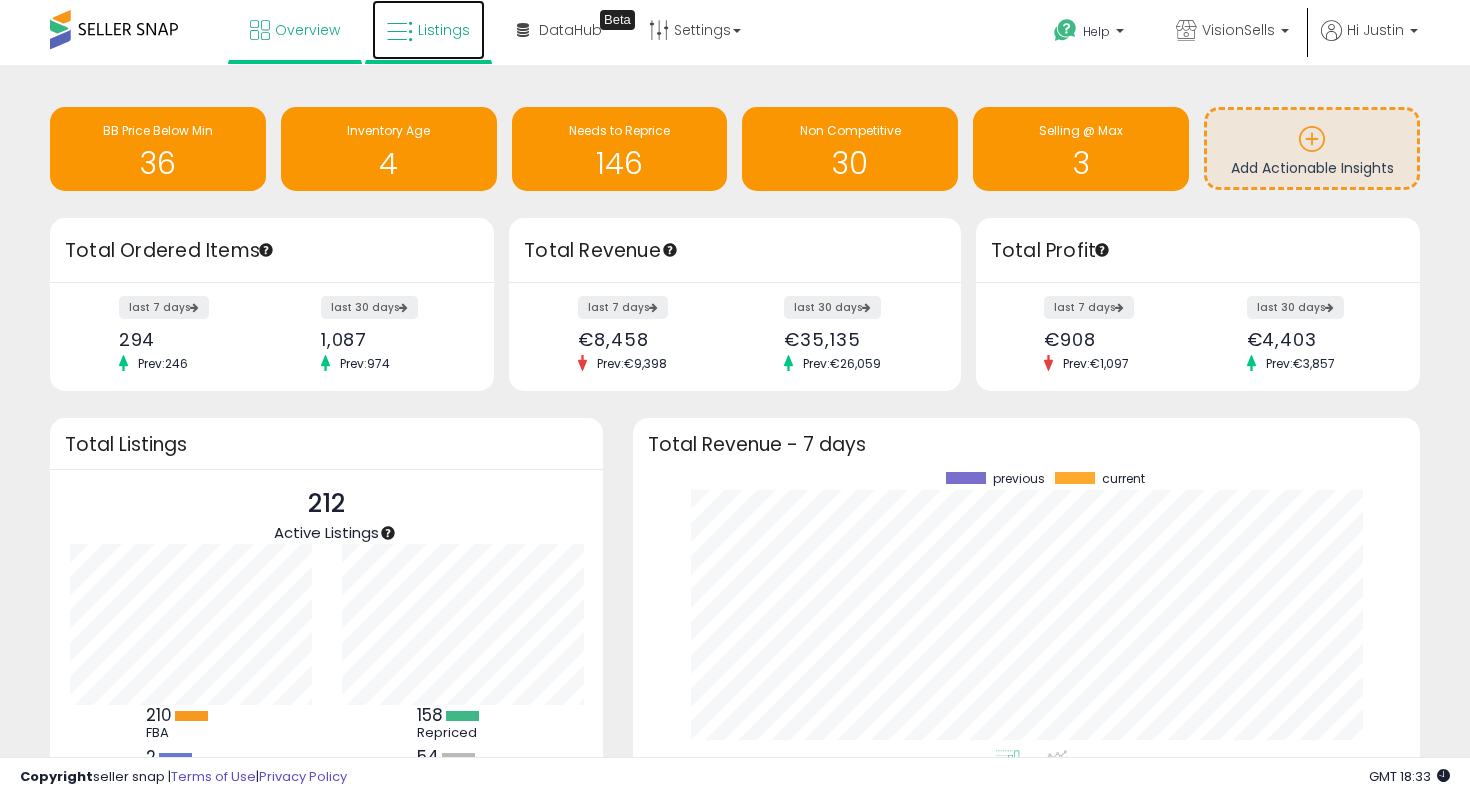 click on "Listings" at bounding box center (428, 30) 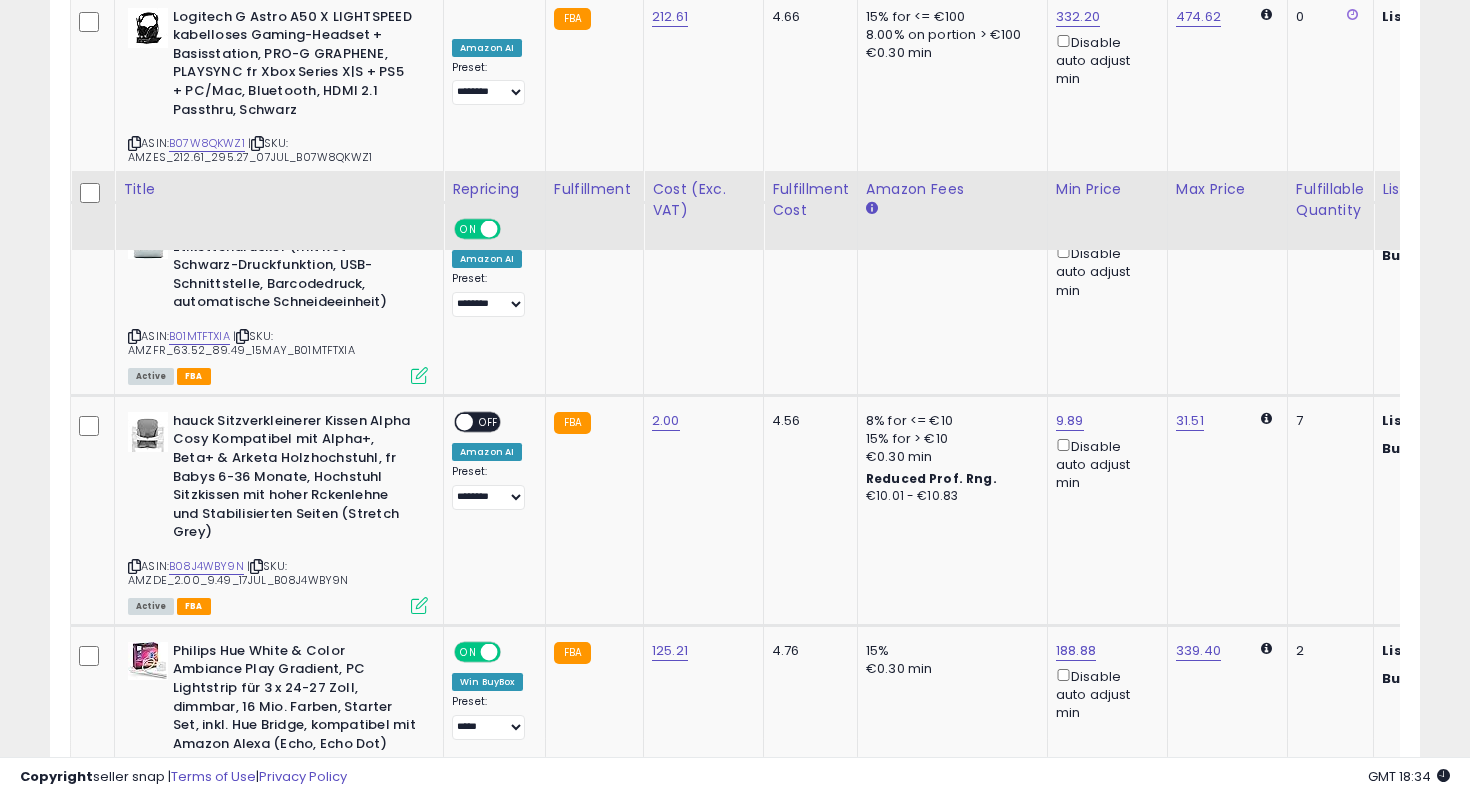 scroll, scrollTop: 4314, scrollLeft: 0, axis: vertical 